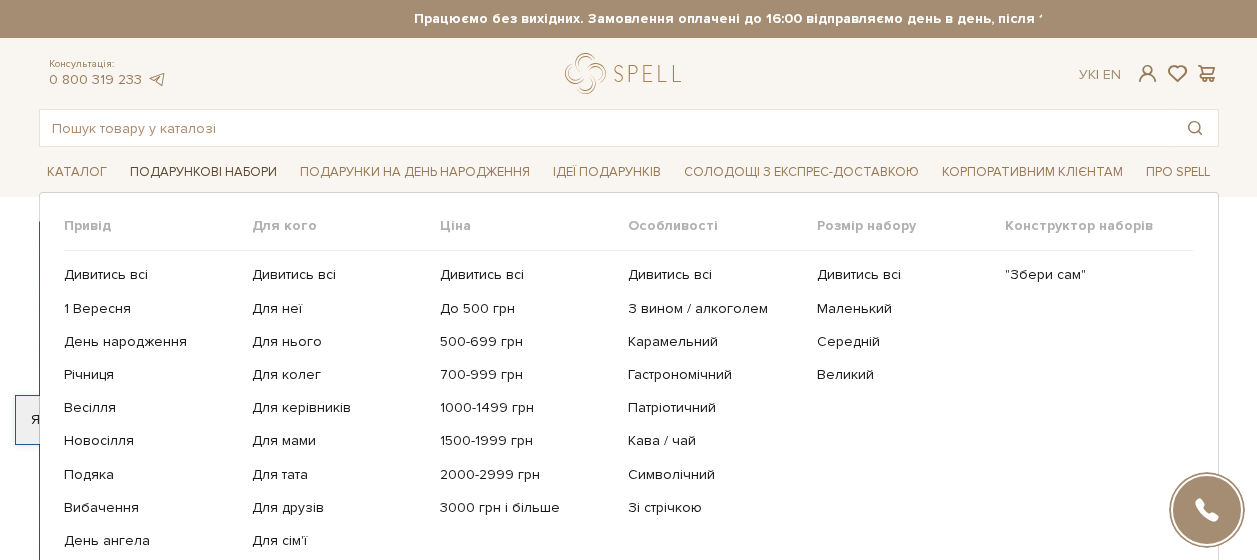 scroll, scrollTop: 0, scrollLeft: 0, axis: both 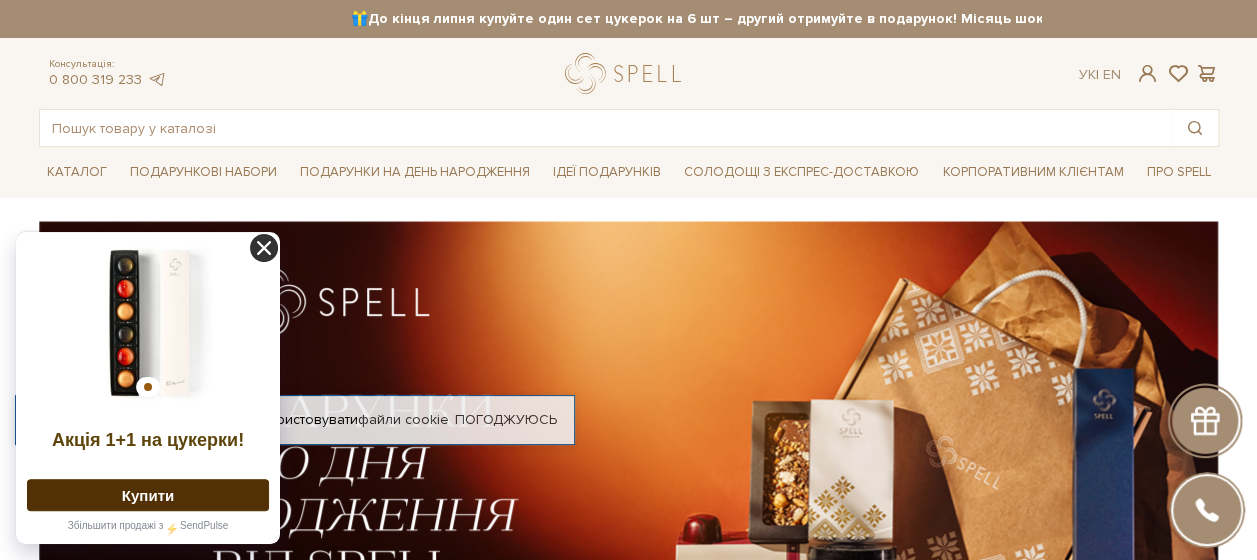 click 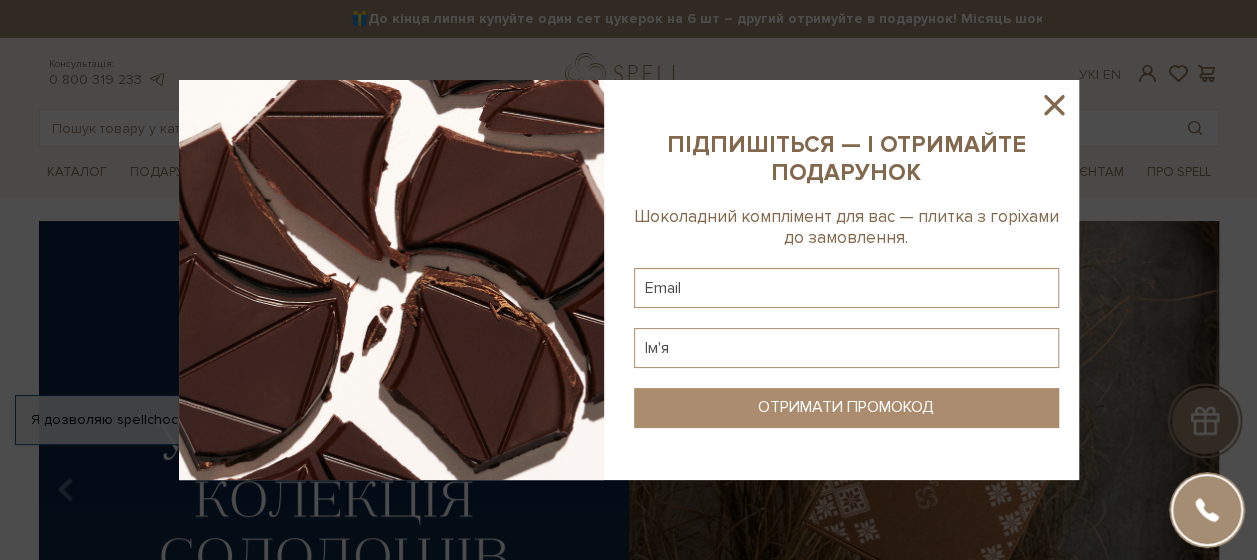 click 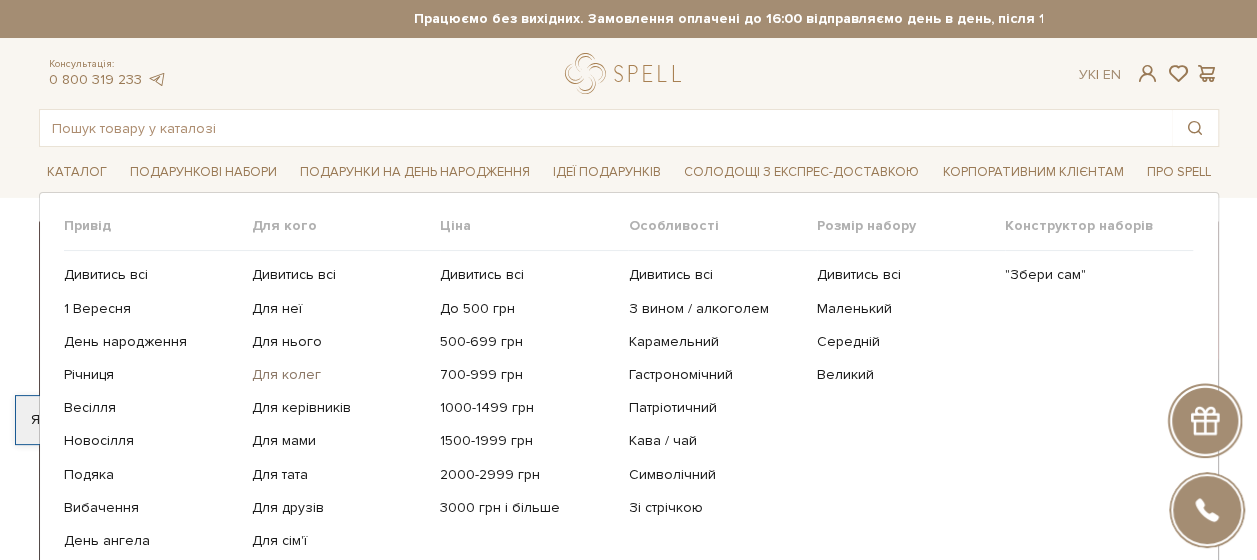 click on "Для колег" at bounding box center (338, 375) 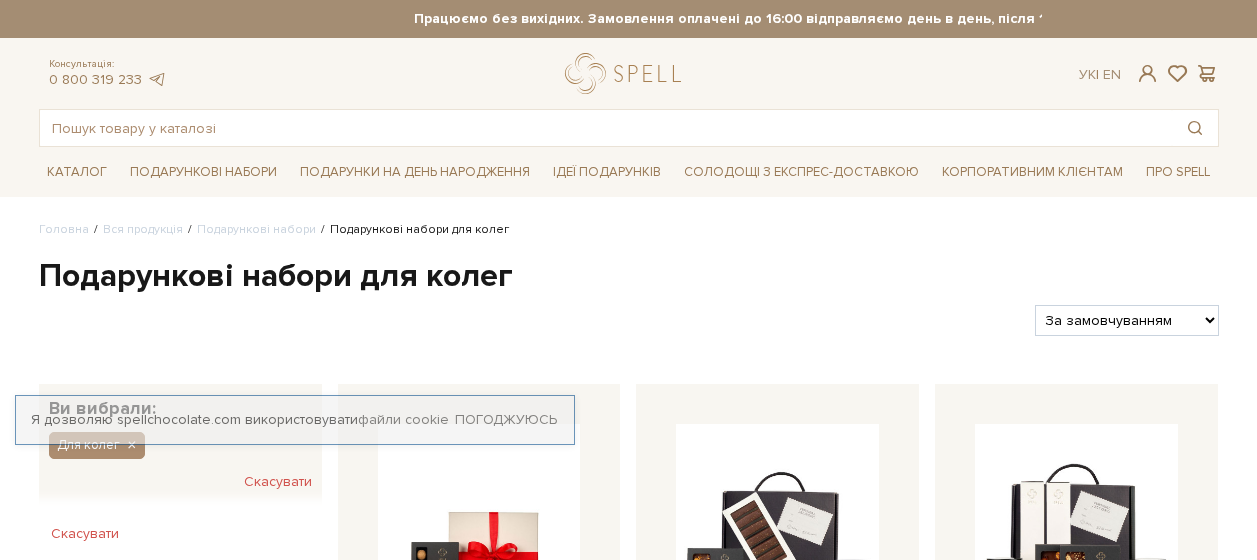 scroll, scrollTop: 0, scrollLeft: 0, axis: both 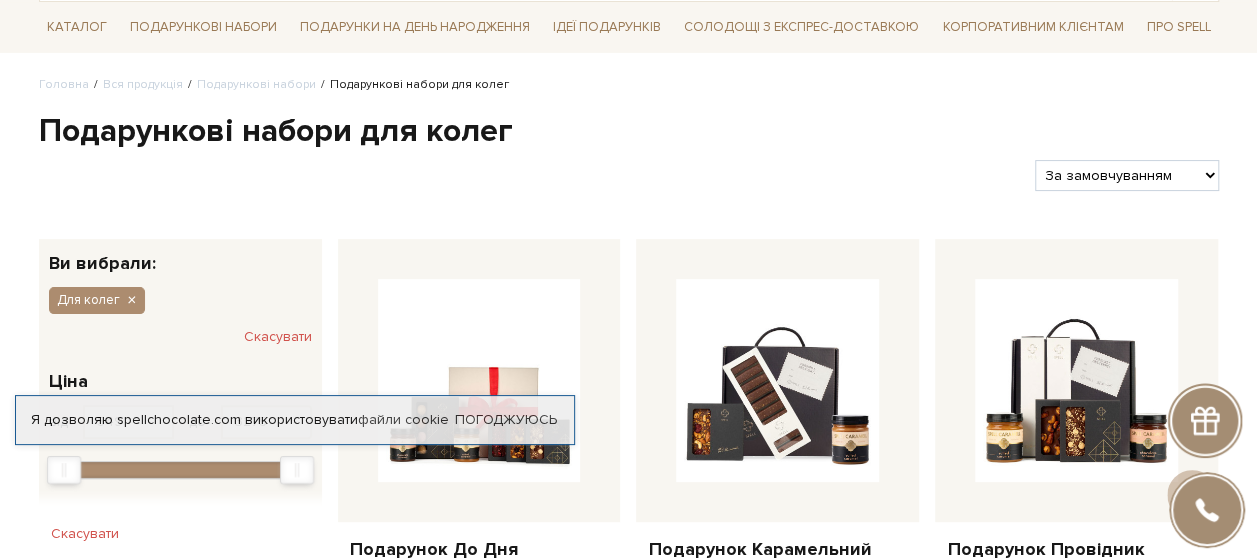 click on "За замовчуванням
За Ціною (зростання)
За Ціною (зменшення)
Новинки
За популярністю" at bounding box center (1126, 175) 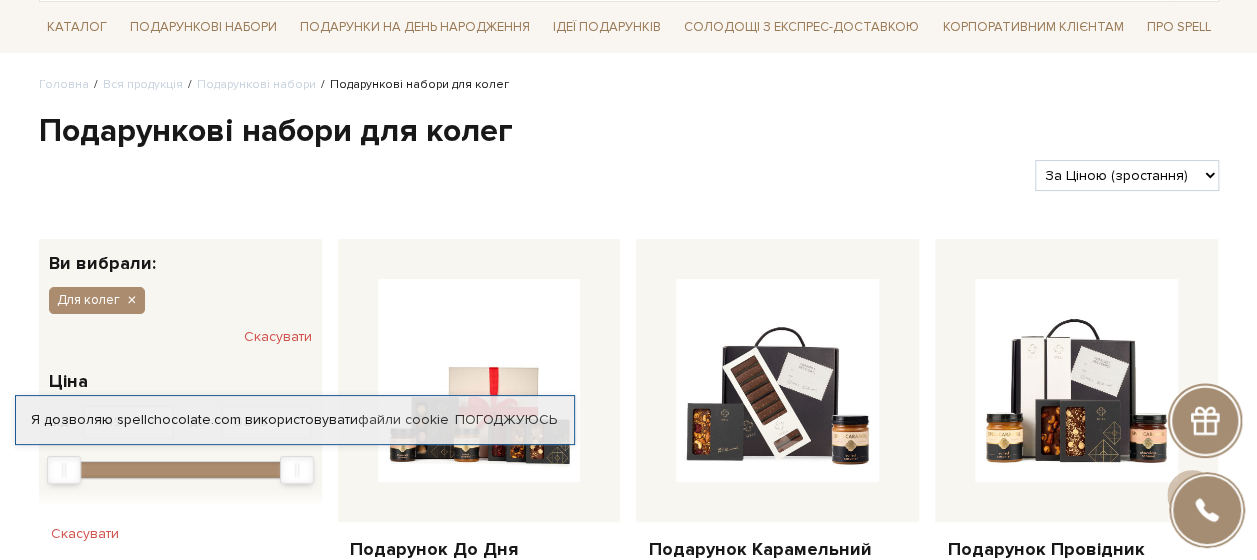 click on "За замовчуванням
За Ціною (зростання)
За Ціною (зменшення)
Новинки
За популярністю" at bounding box center (1126, 175) 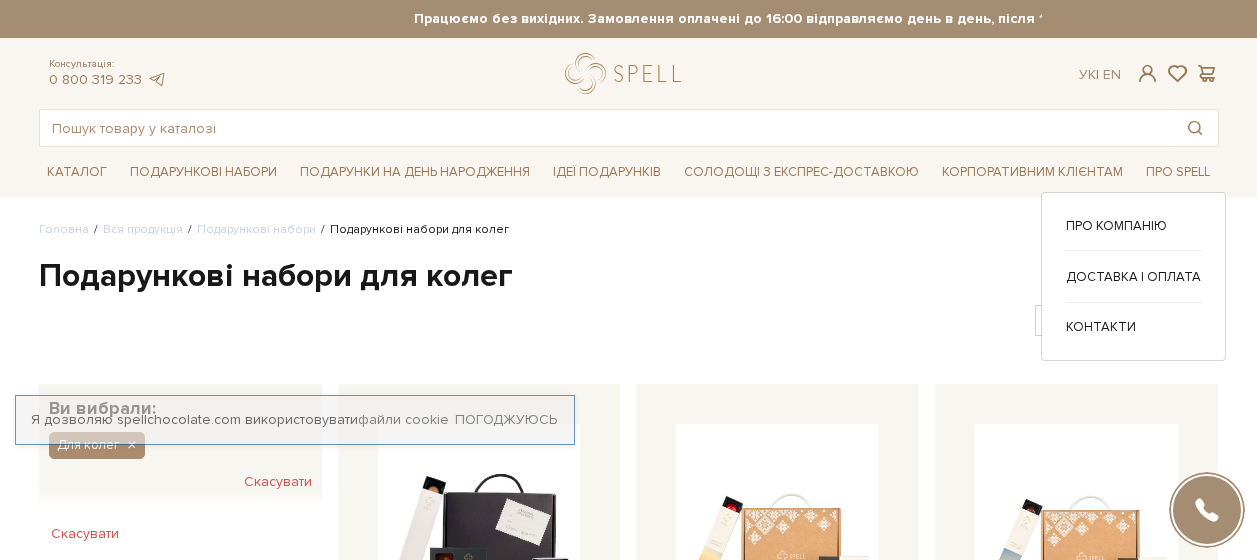 scroll, scrollTop: 0, scrollLeft: 0, axis: both 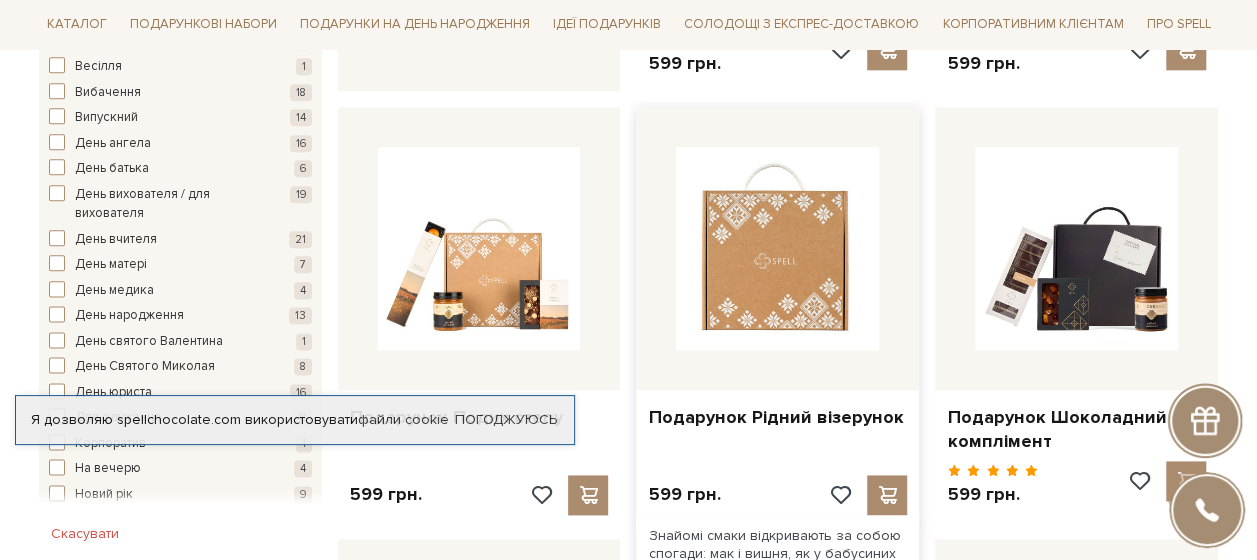 click at bounding box center [777, 248] 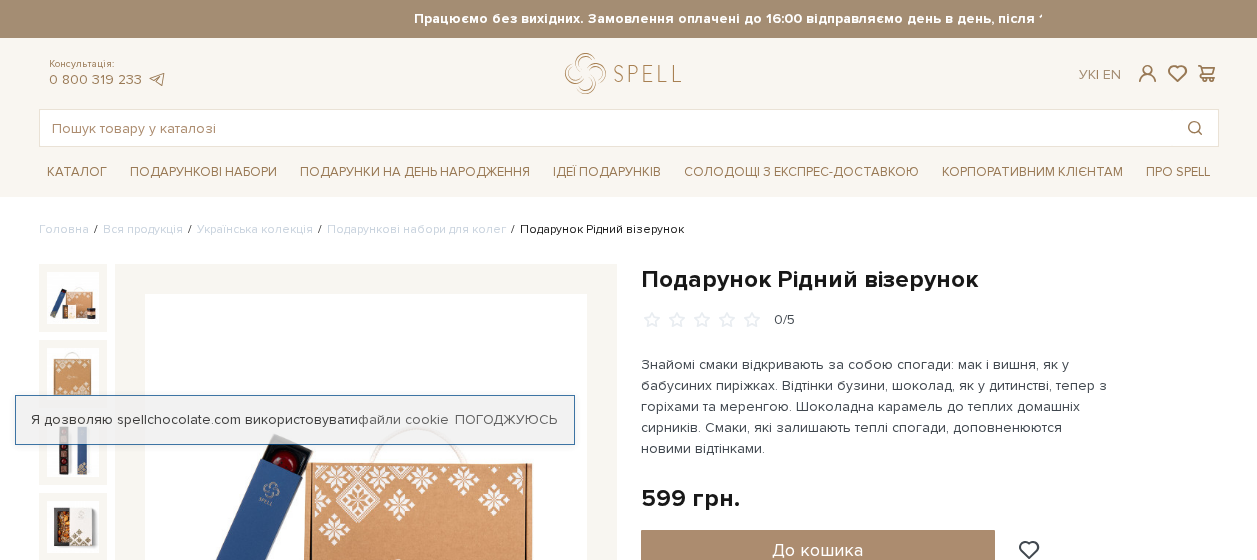 scroll, scrollTop: 0, scrollLeft: 0, axis: both 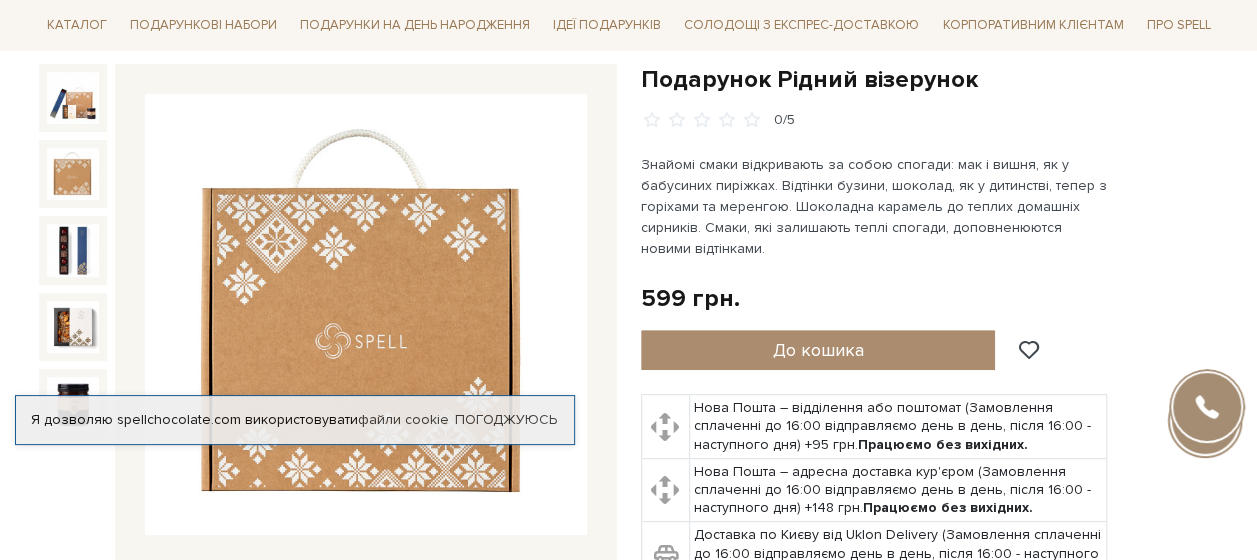 click at bounding box center [73, 174] 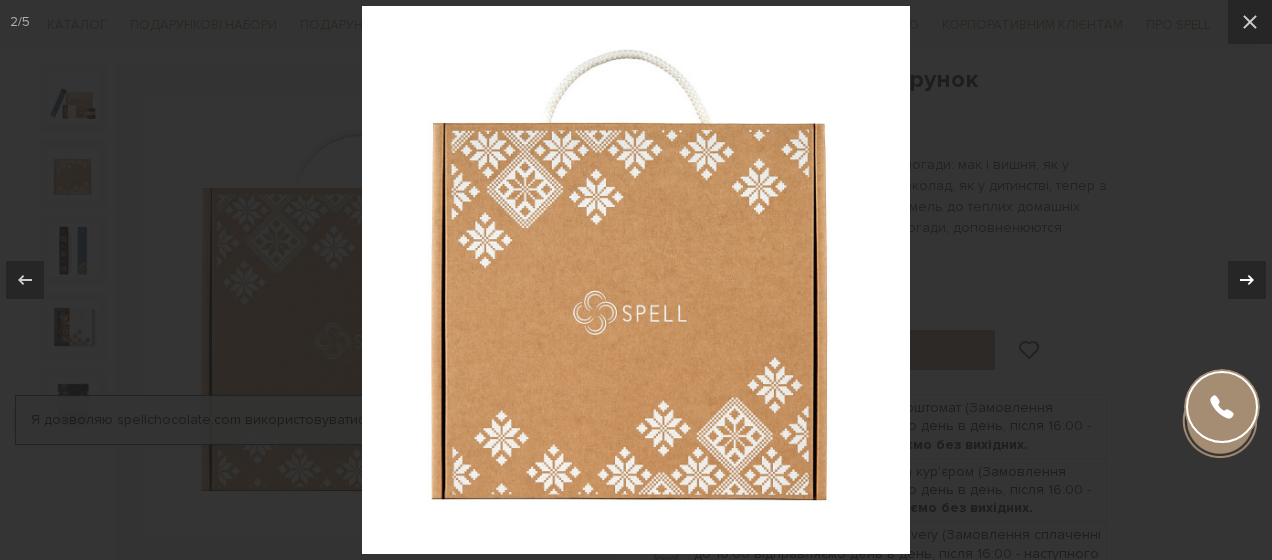click 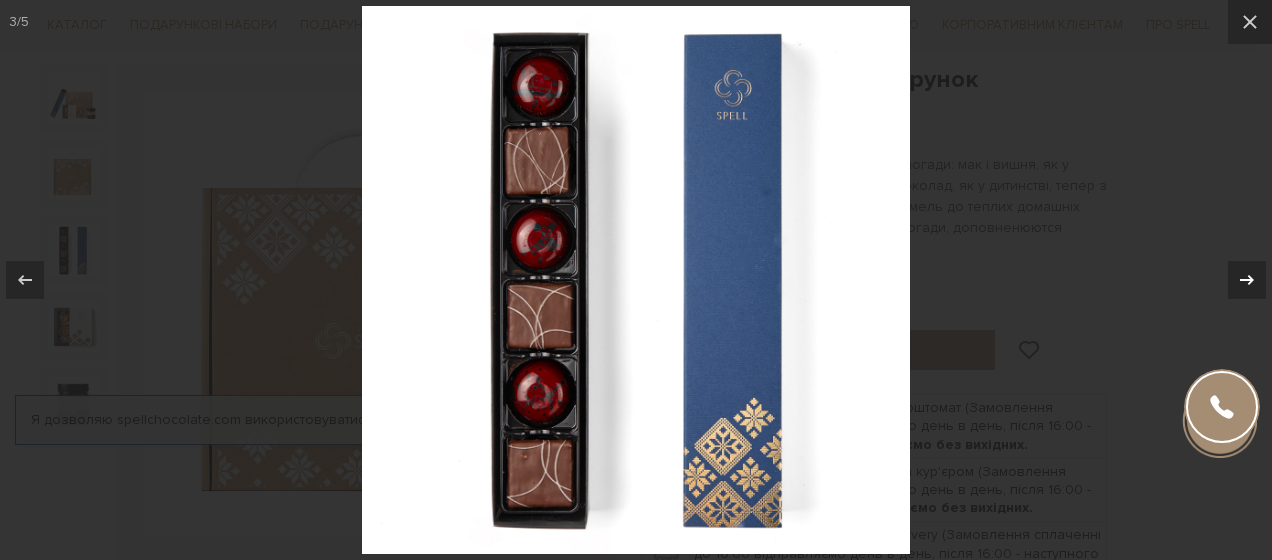 click 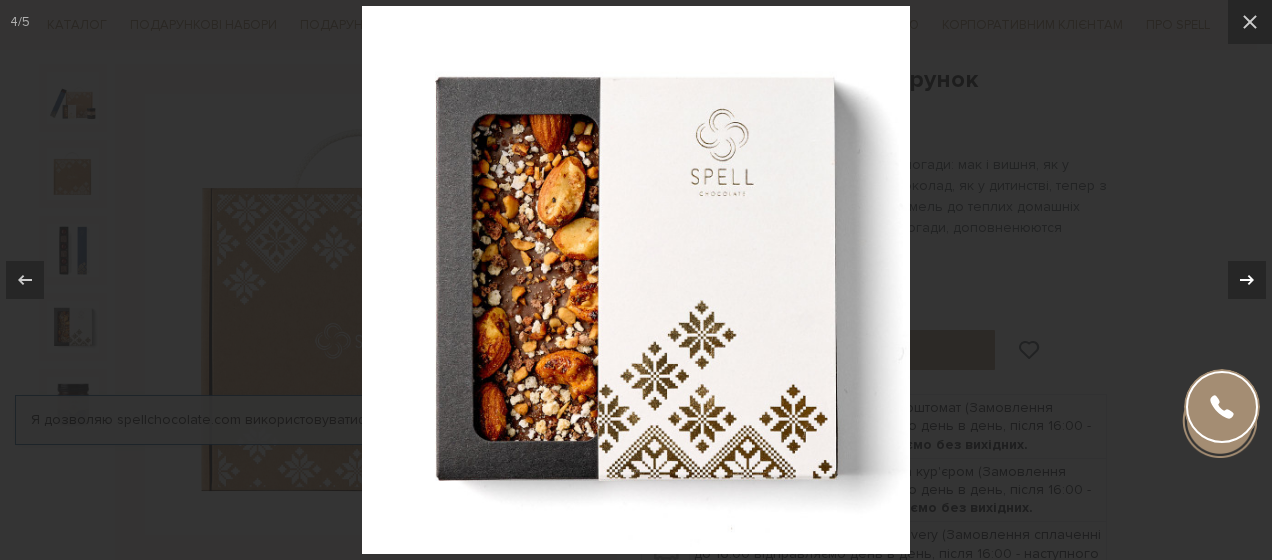 click 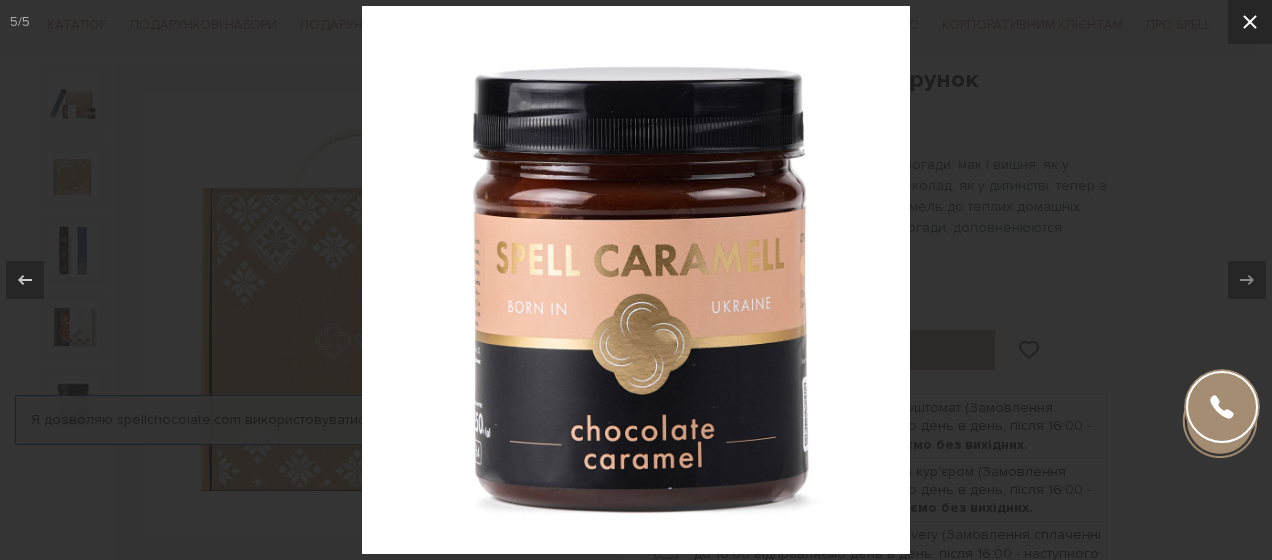click 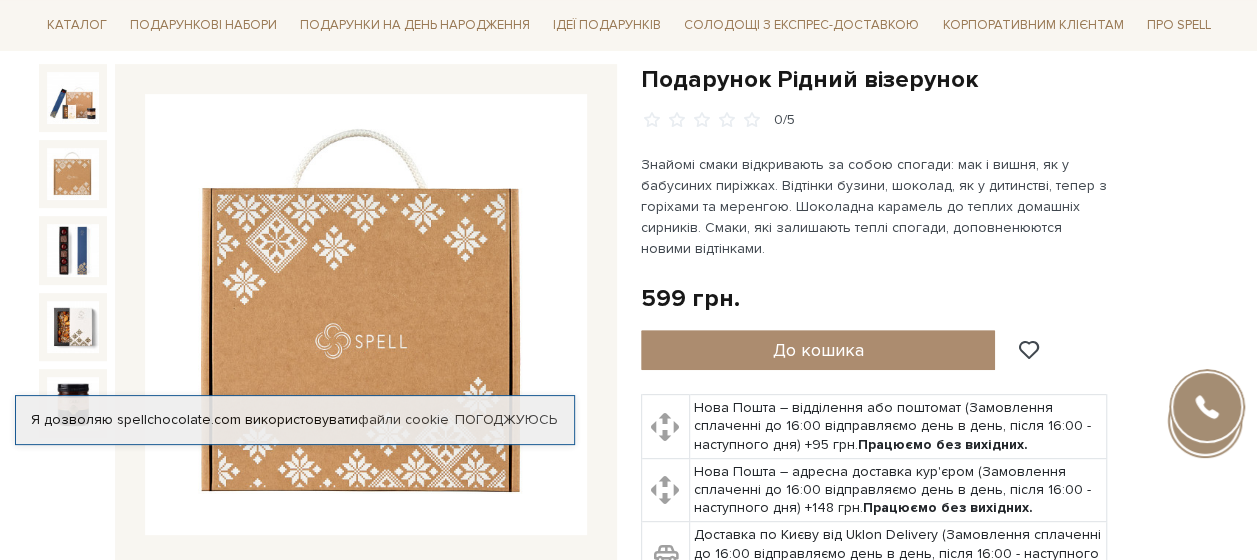 click at bounding box center (366, 315) 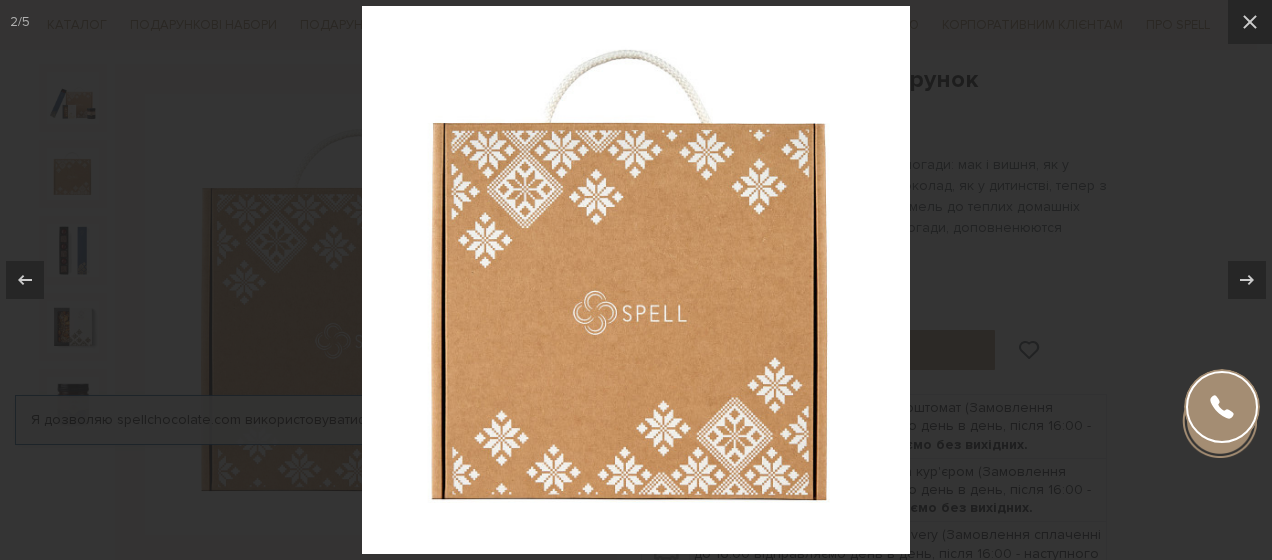 click at bounding box center [636, 280] 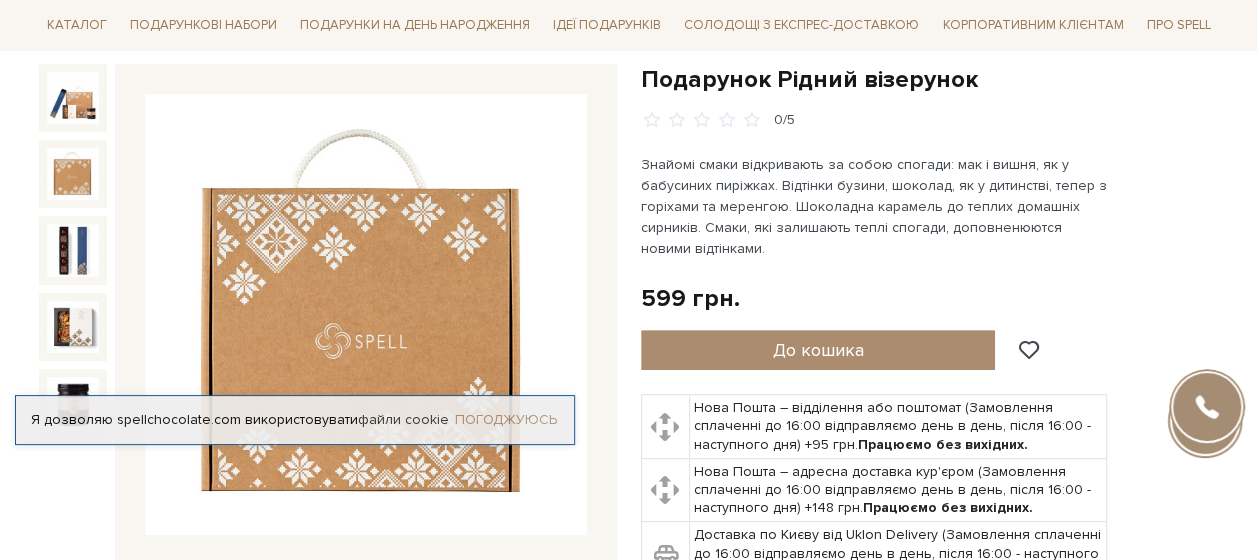 click on "Погоджуюсь" at bounding box center [506, 420] 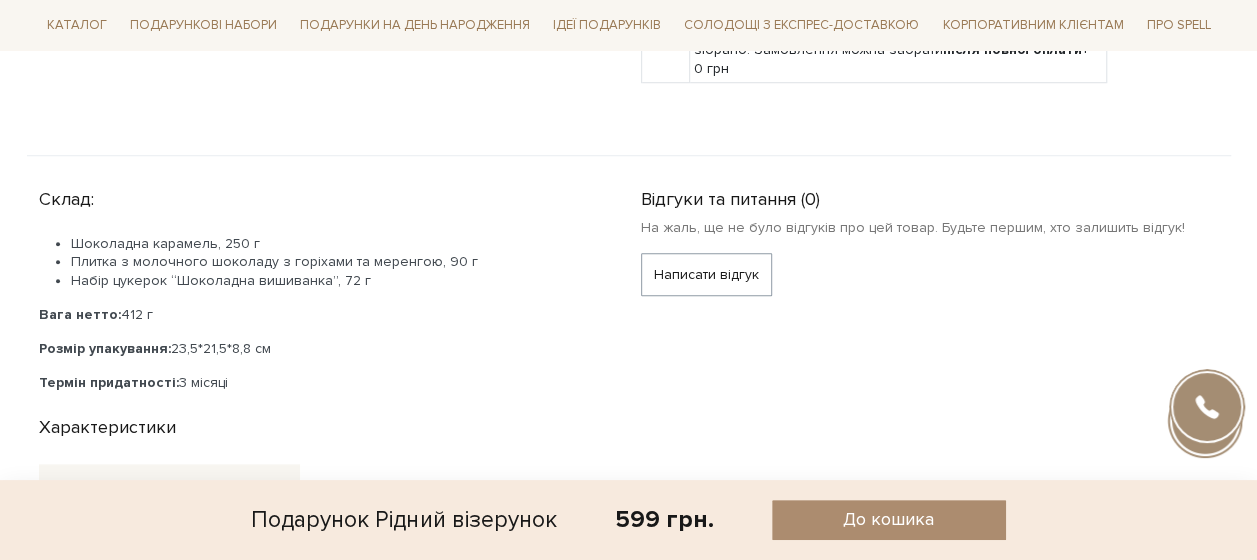 scroll, scrollTop: 846, scrollLeft: 0, axis: vertical 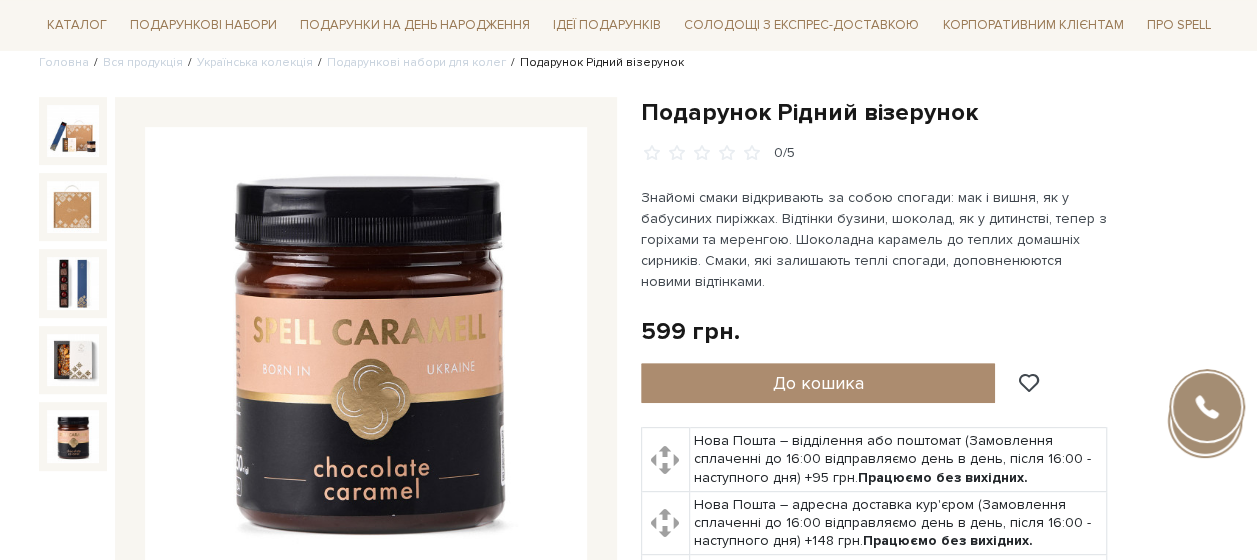 click at bounding box center [73, 436] 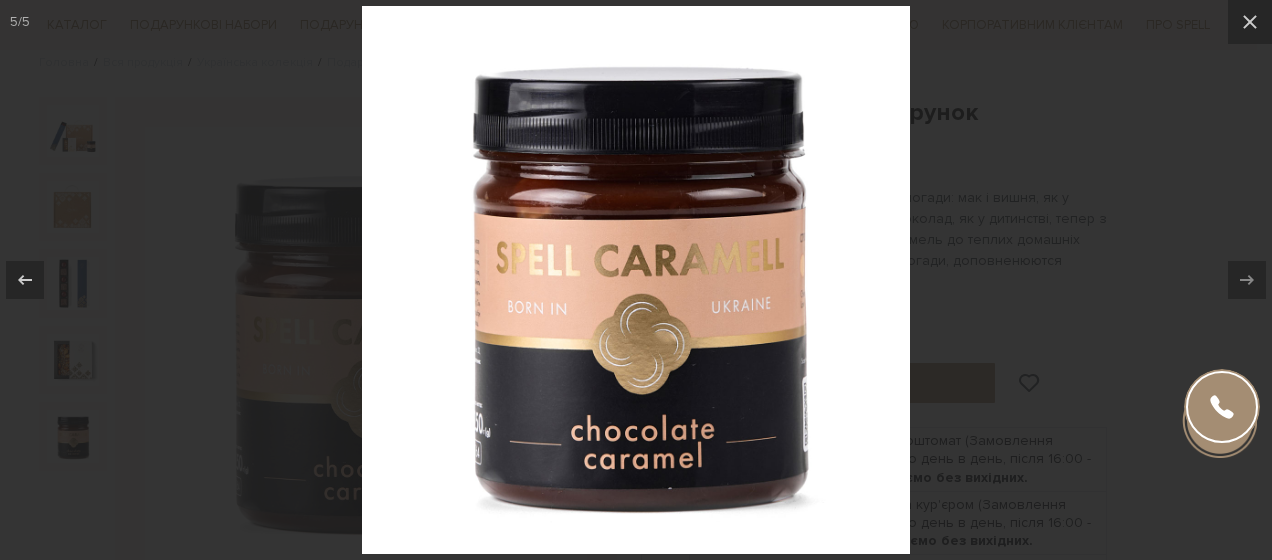click at bounding box center (636, 280) 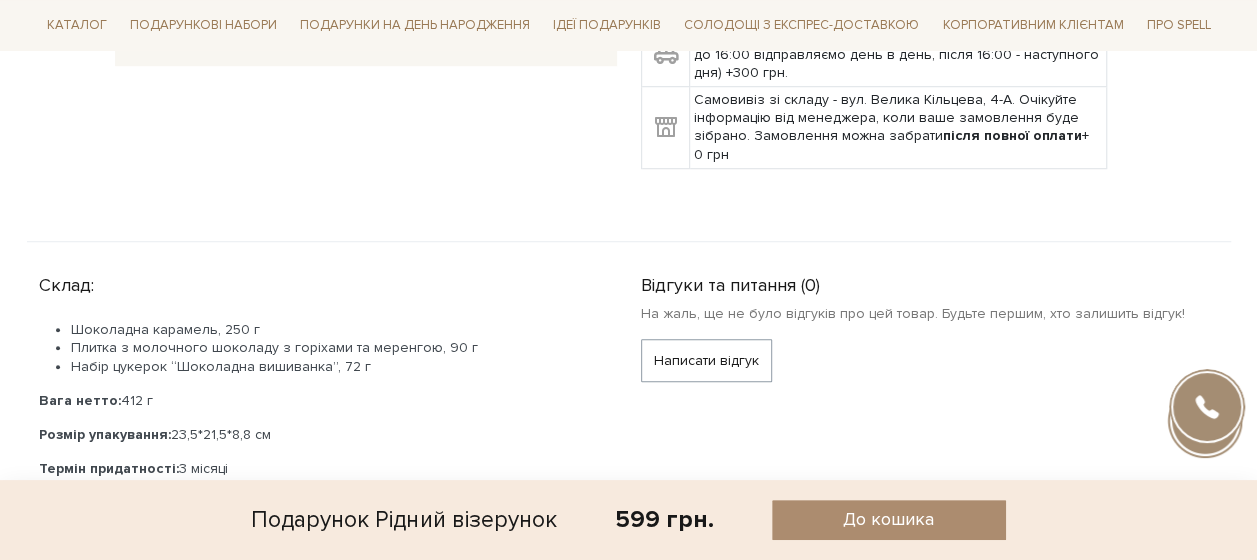 scroll, scrollTop: 732, scrollLeft: 0, axis: vertical 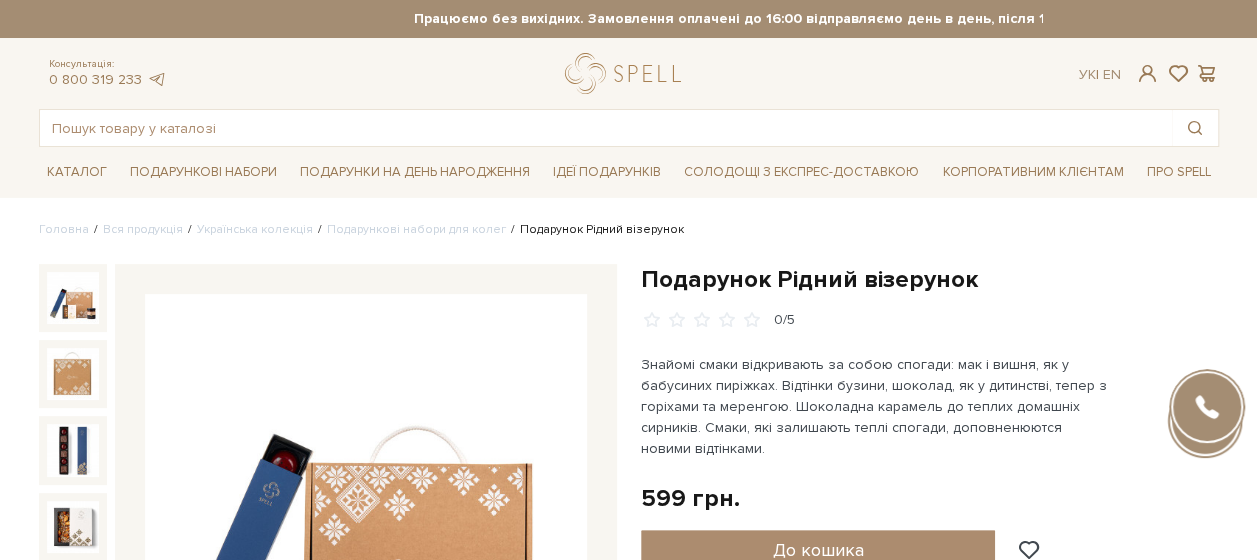 click at bounding box center (73, 298) 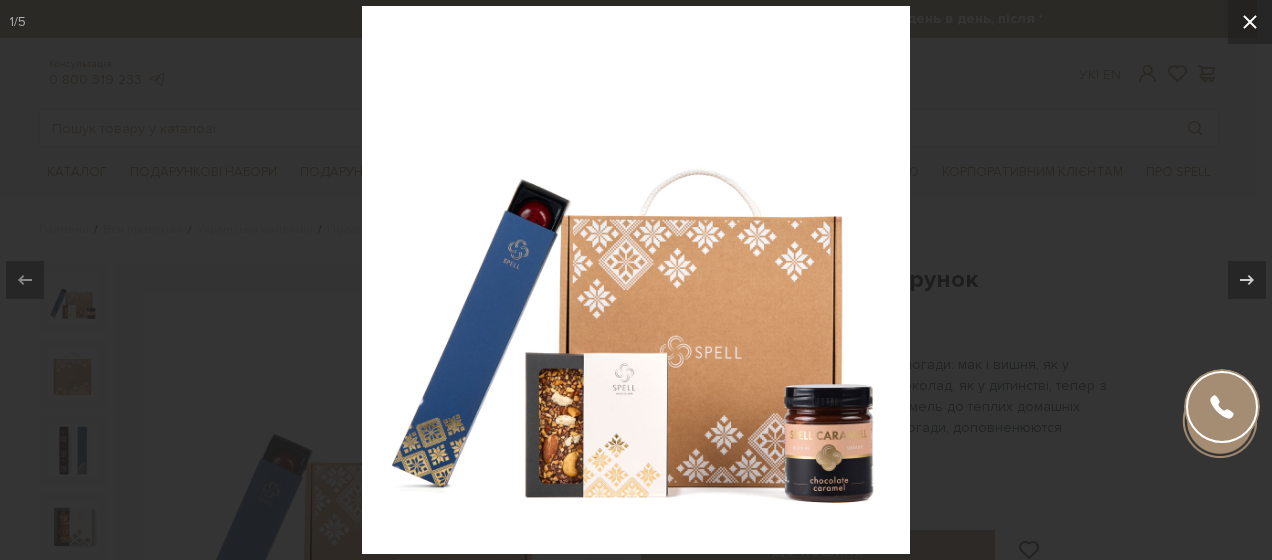 click 